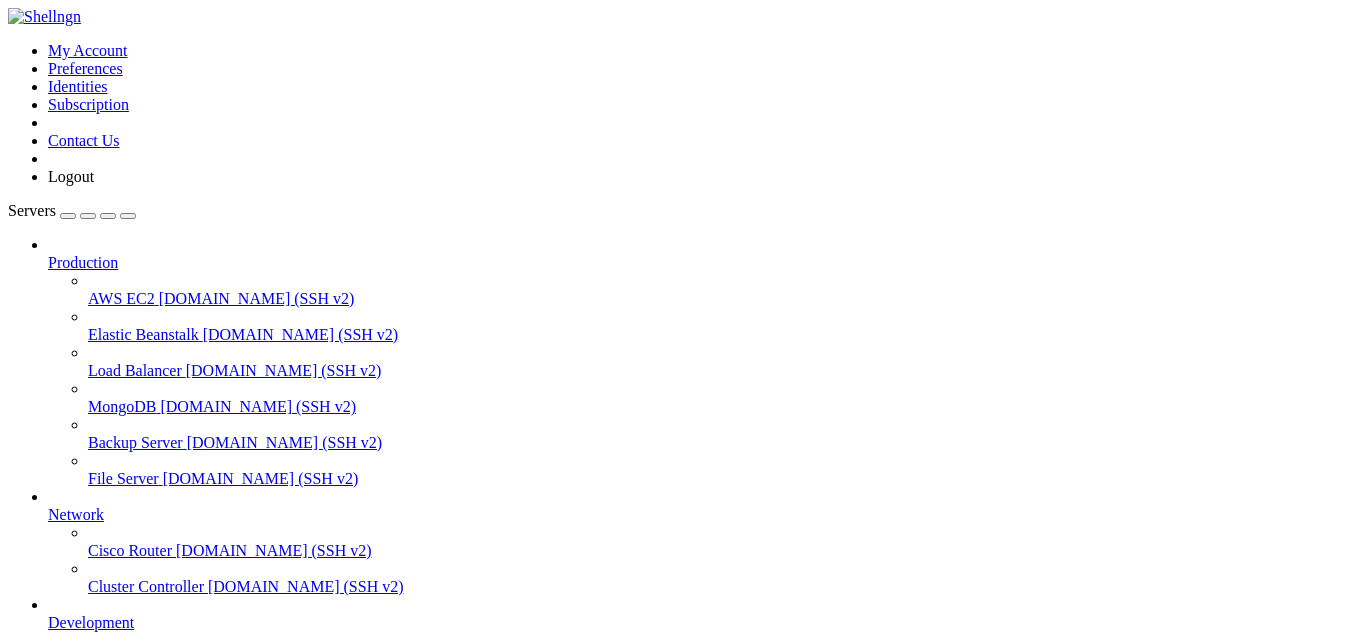 scroll, scrollTop: 0, scrollLeft: 0, axis: both 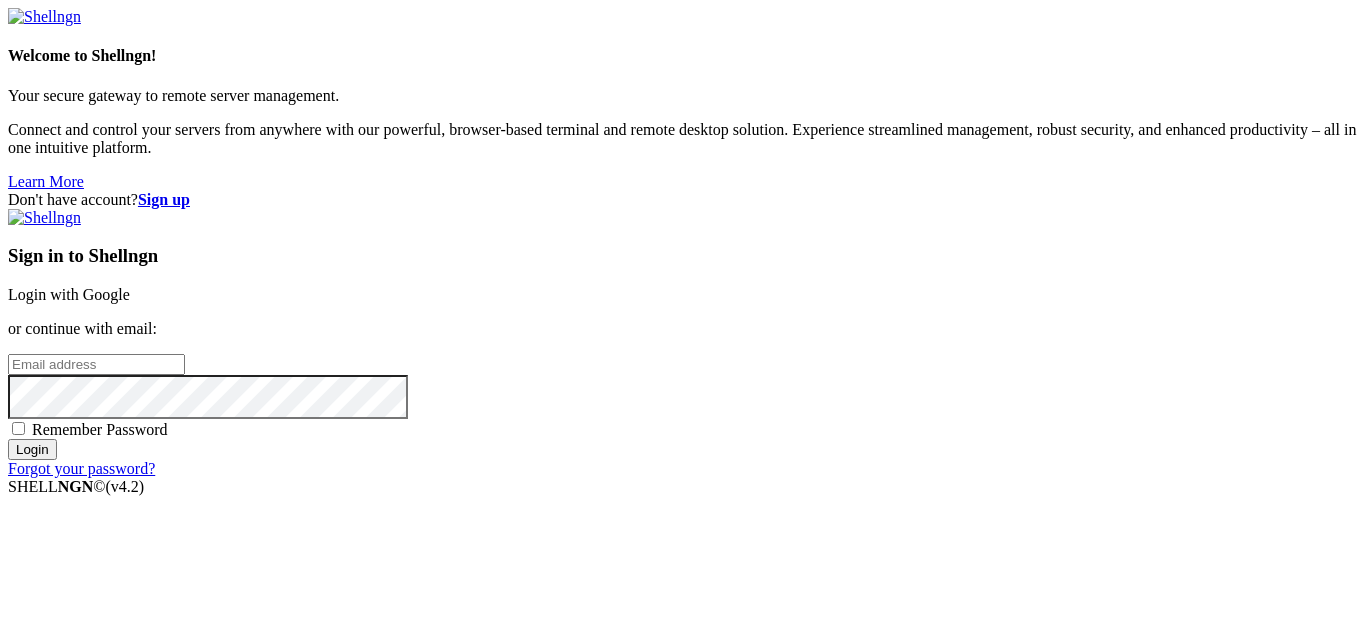 click on "Login with Google" at bounding box center (69, 294) 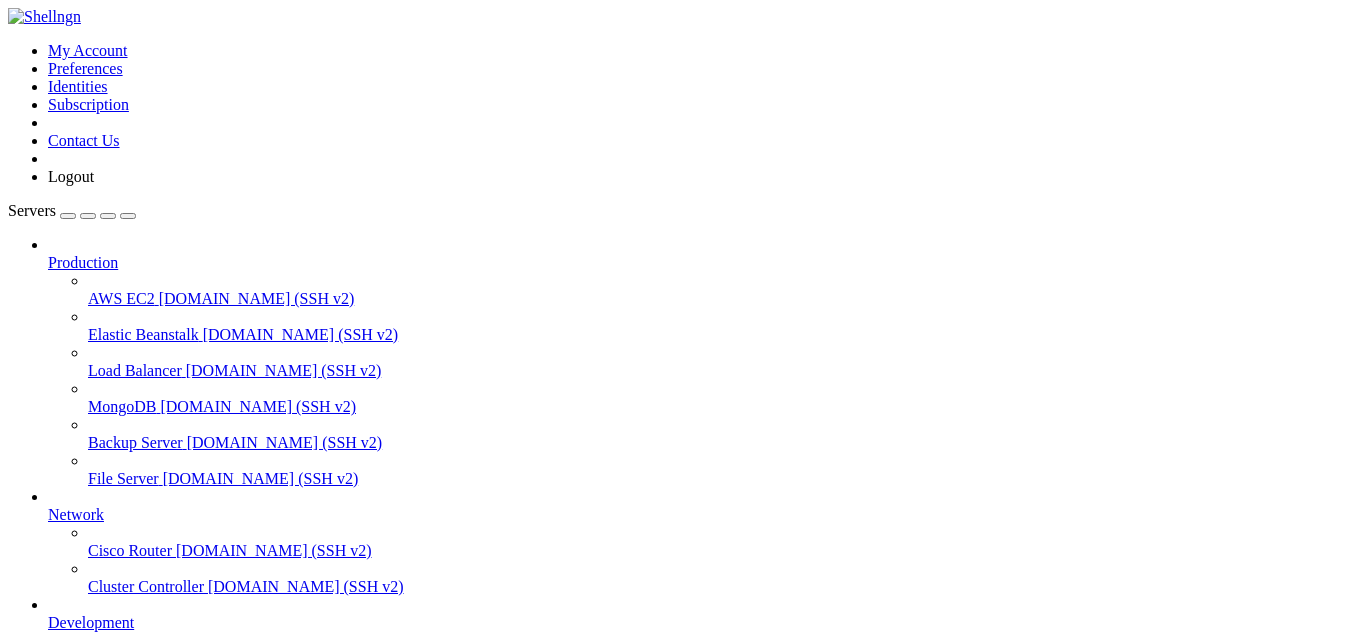scroll, scrollTop: 0, scrollLeft: 0, axis: both 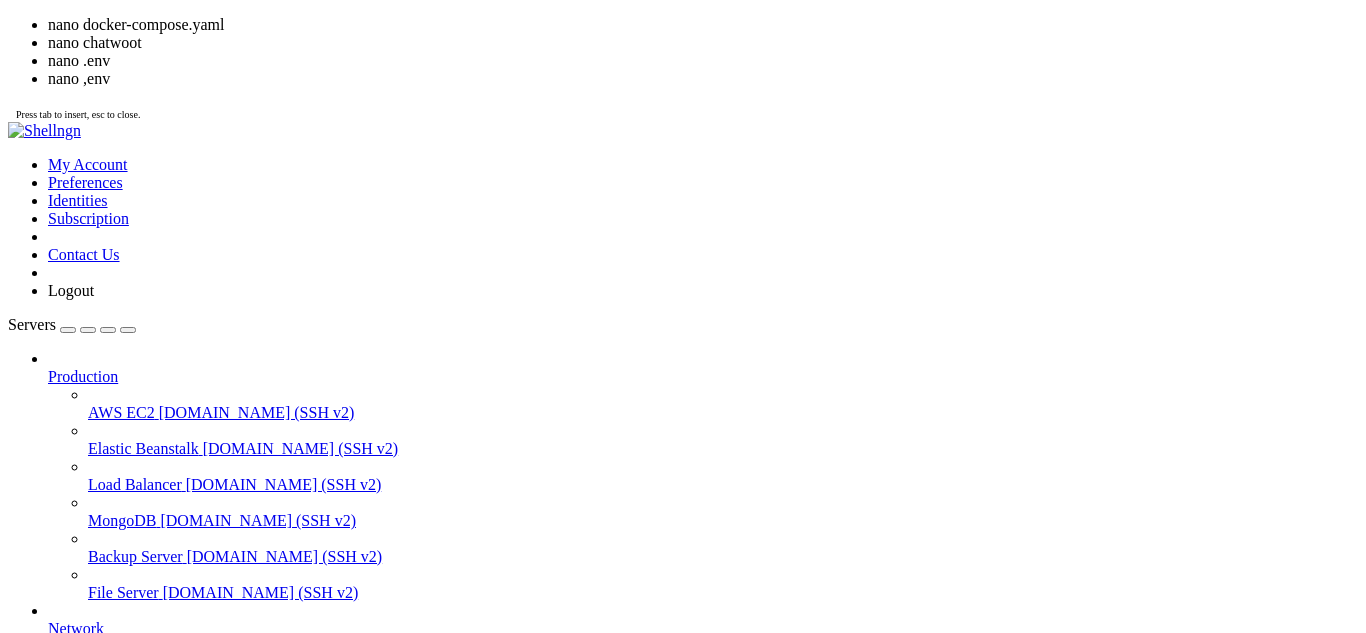 drag, startPoint x: 696, startPoint y: 1799, endPoint x: 436, endPoint y: 1698, distance: 278.9283 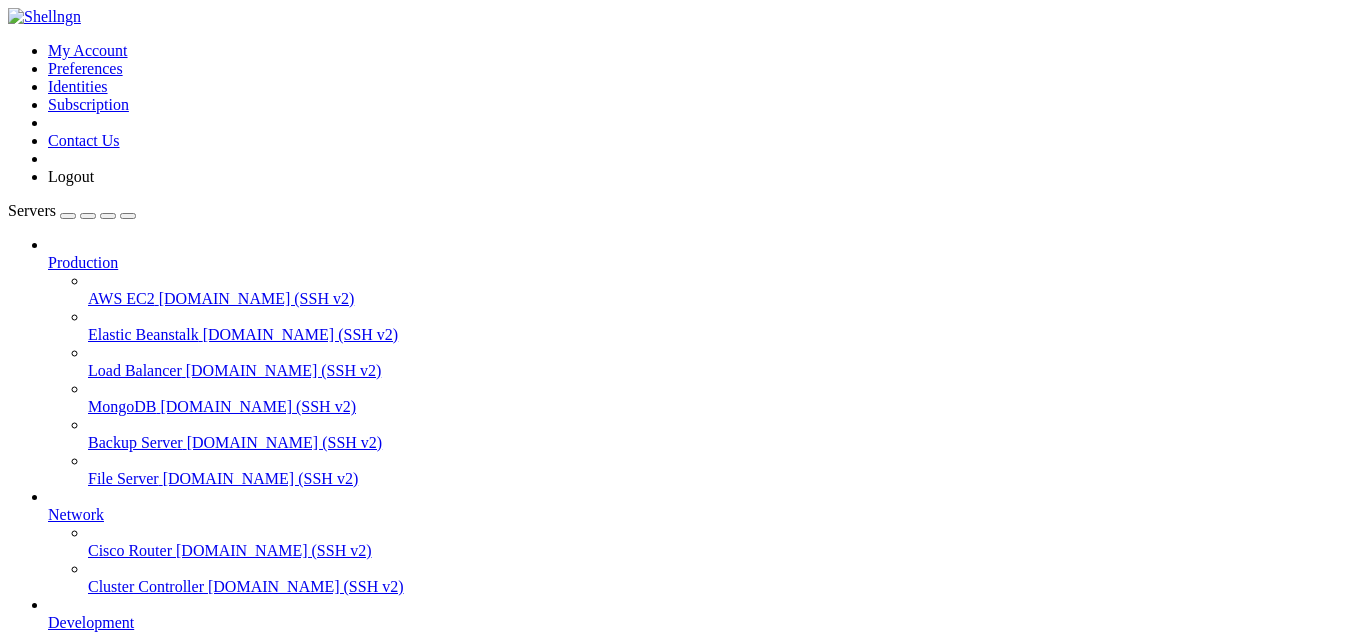 drag, startPoint x: 436, startPoint y: 1584, endPoint x: 776, endPoint y: 1592, distance: 340.09412 